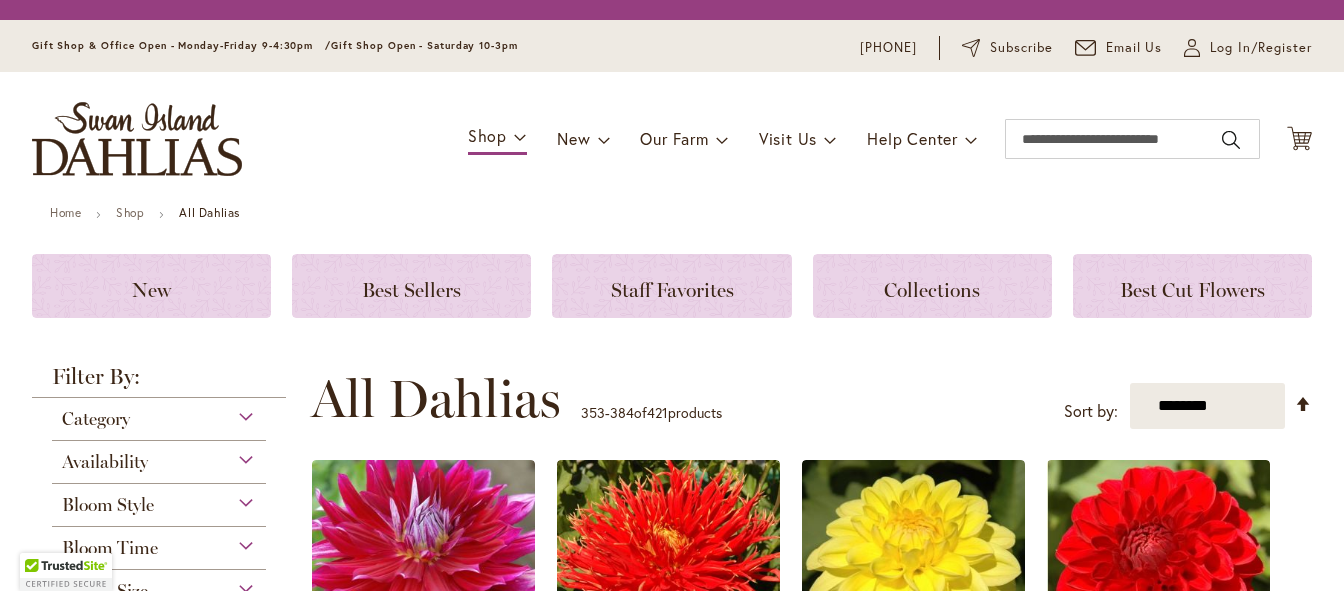scroll, scrollTop: 0, scrollLeft: 0, axis: both 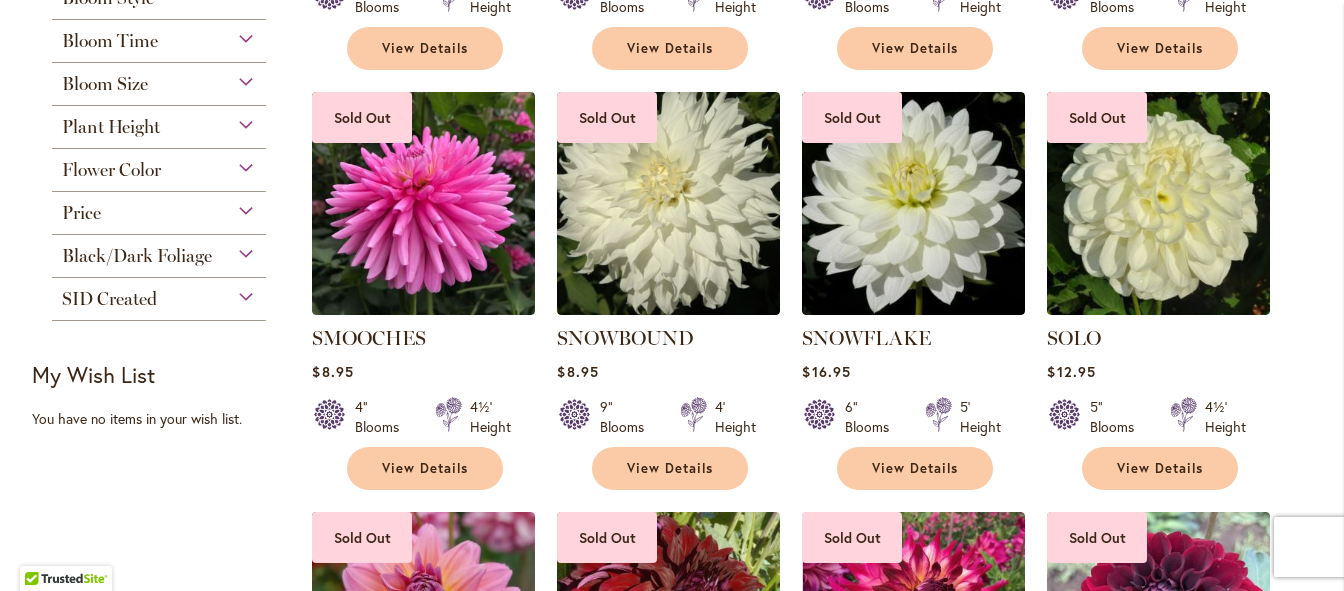 click on "Bloom Size" at bounding box center [159, 79] 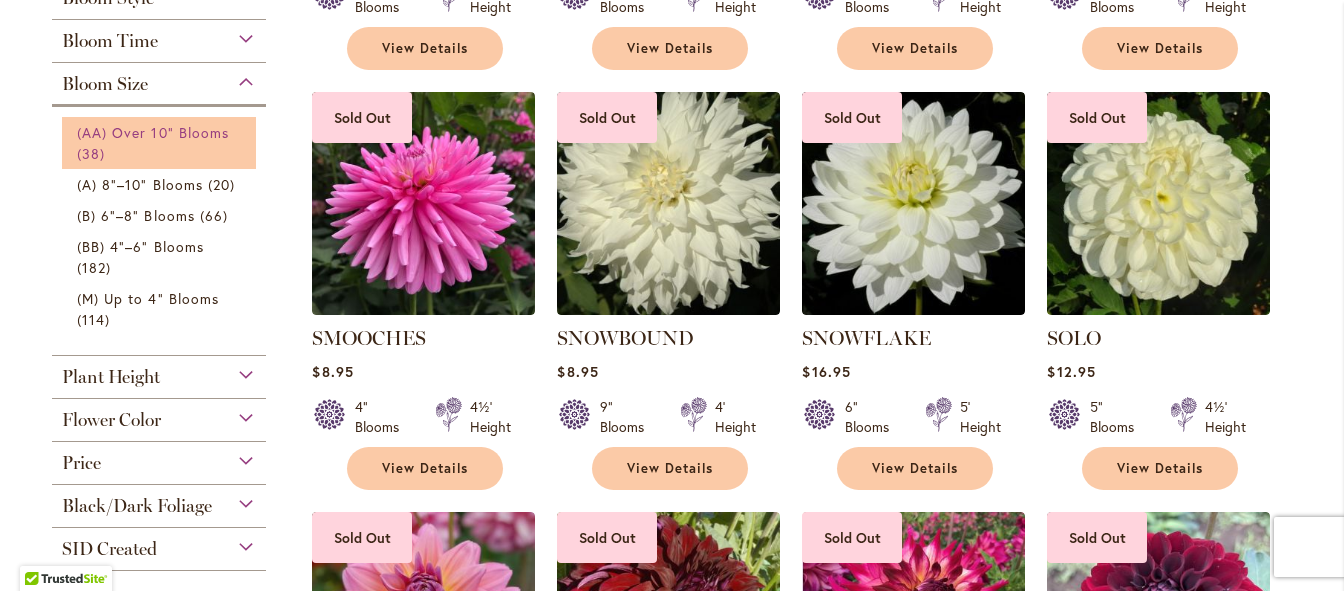 click on "(AA) Over 10" Blooms" at bounding box center (153, 132) 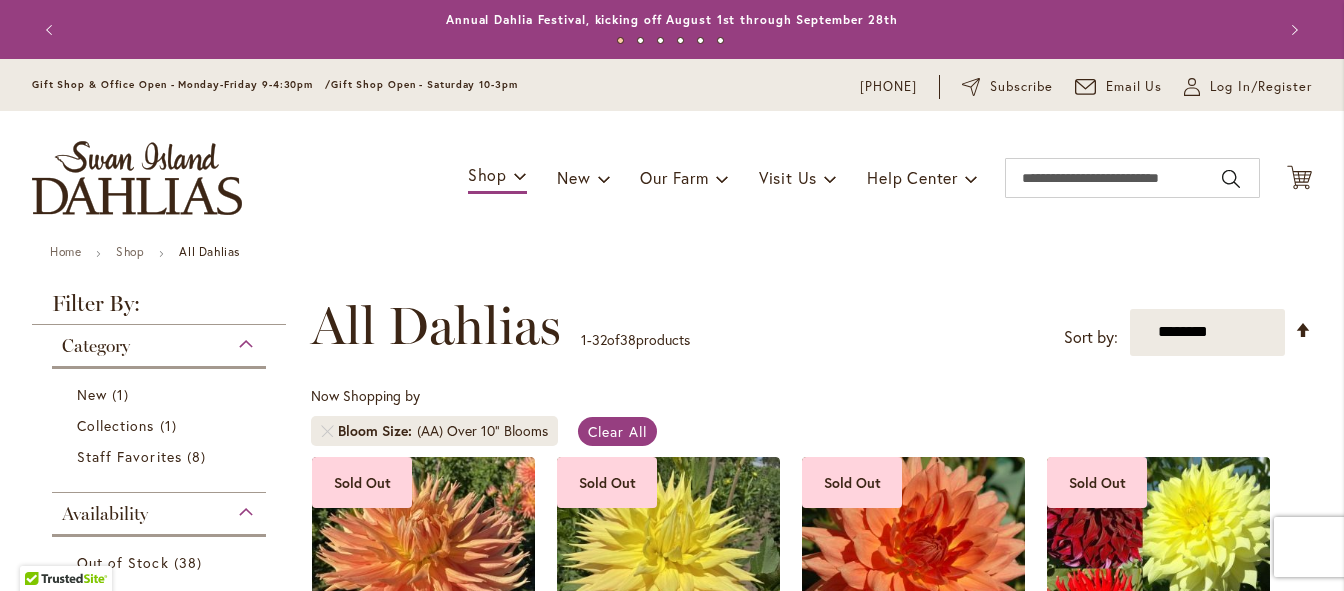 scroll, scrollTop: 0, scrollLeft: 0, axis: both 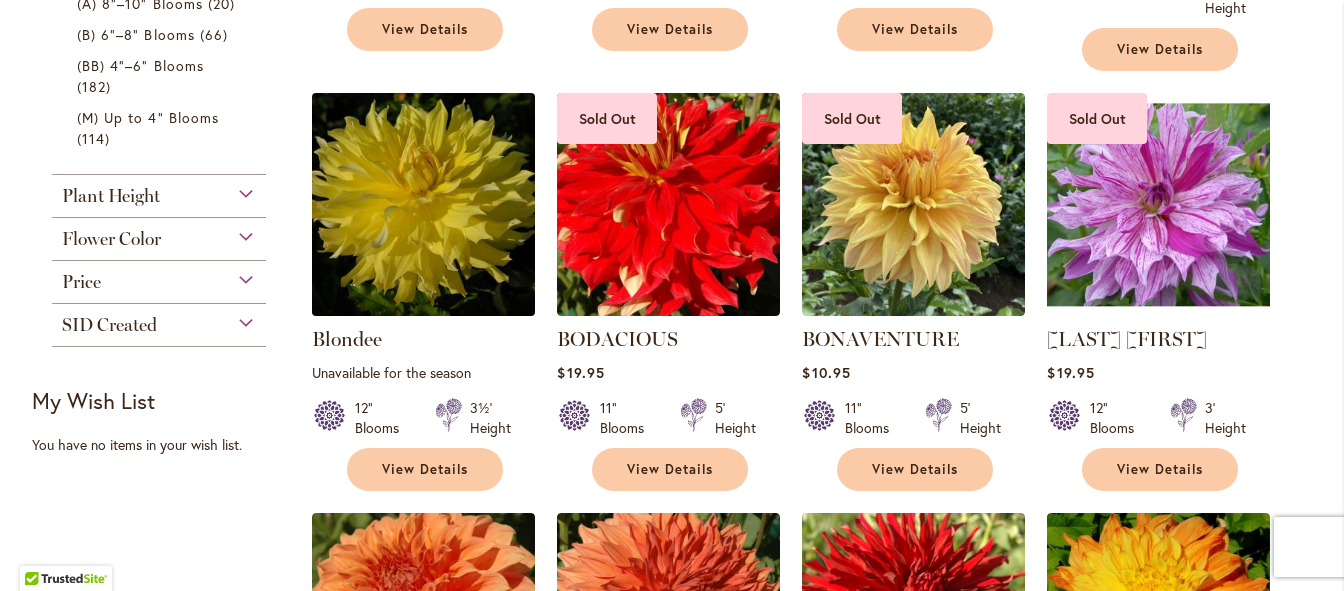 click at bounding box center [424, 204] 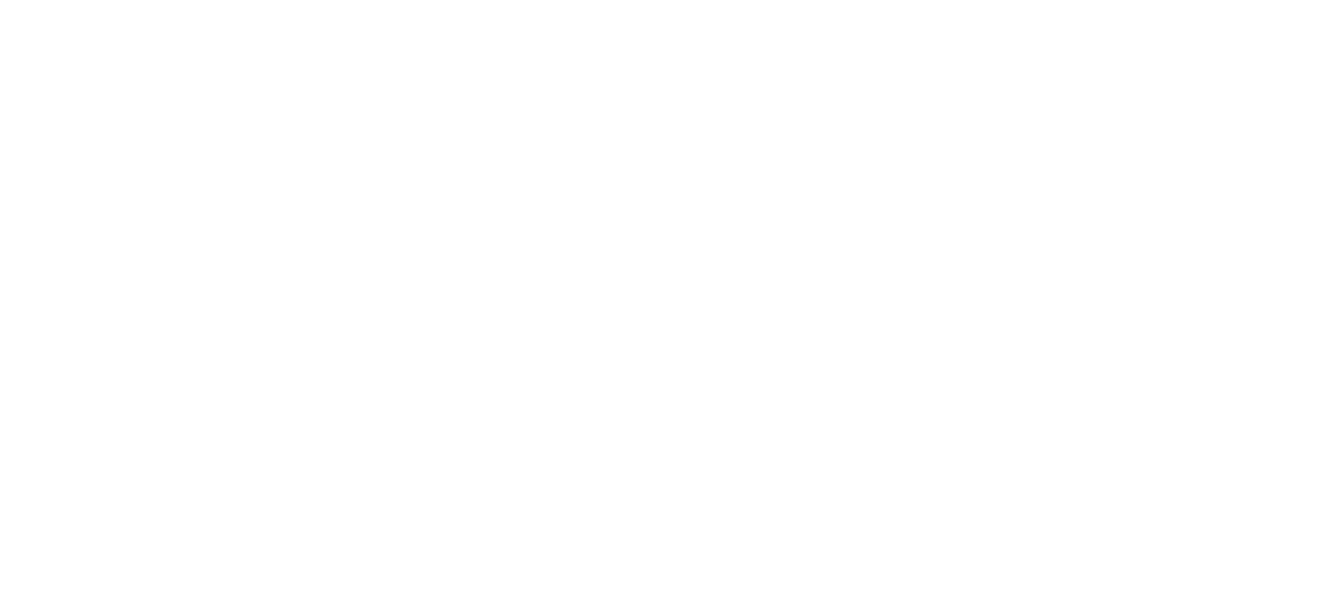 scroll, scrollTop: 0, scrollLeft: 0, axis: both 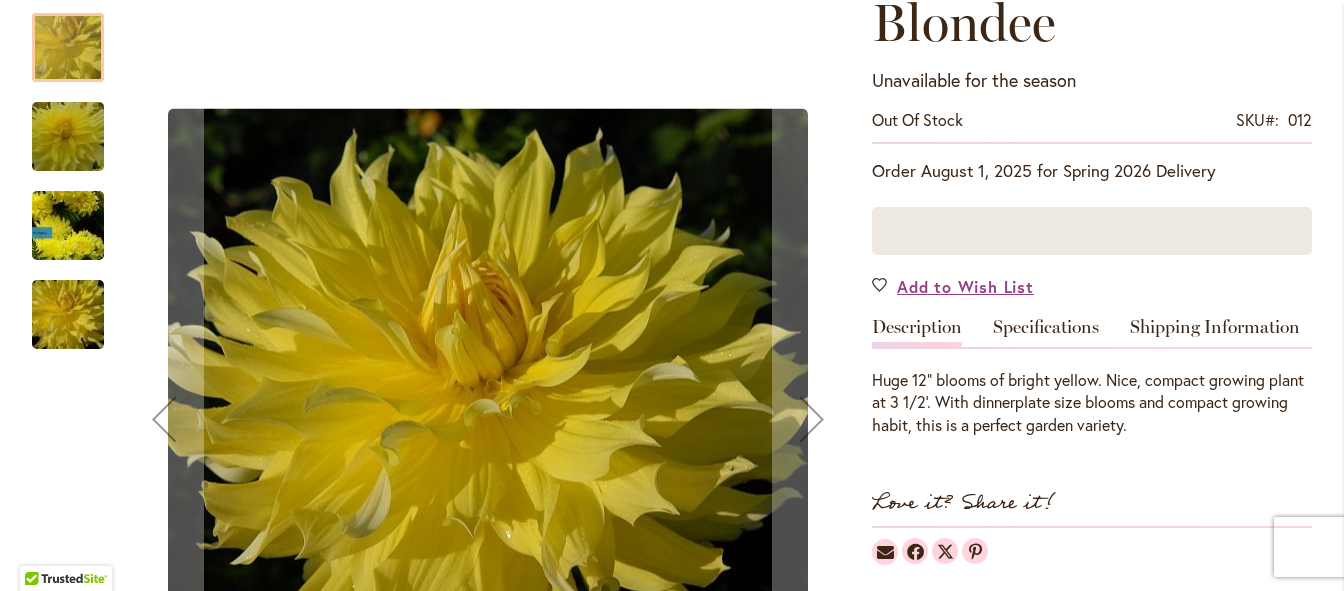 click at bounding box center (68, 47) 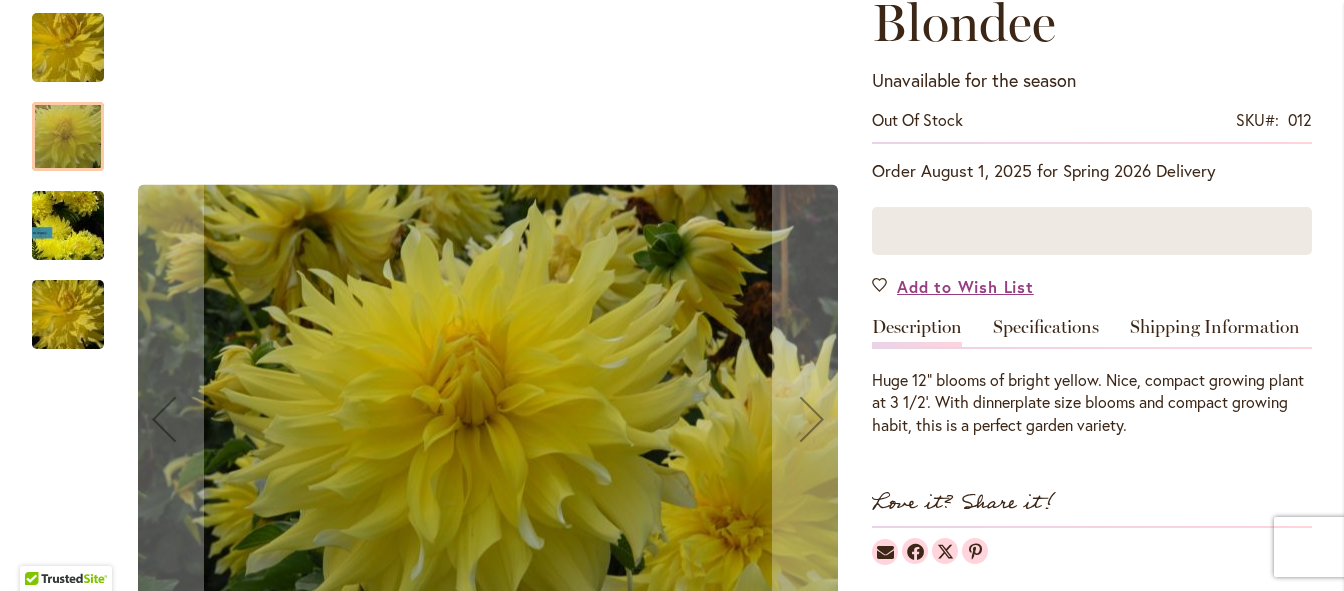 click at bounding box center [68, 226] 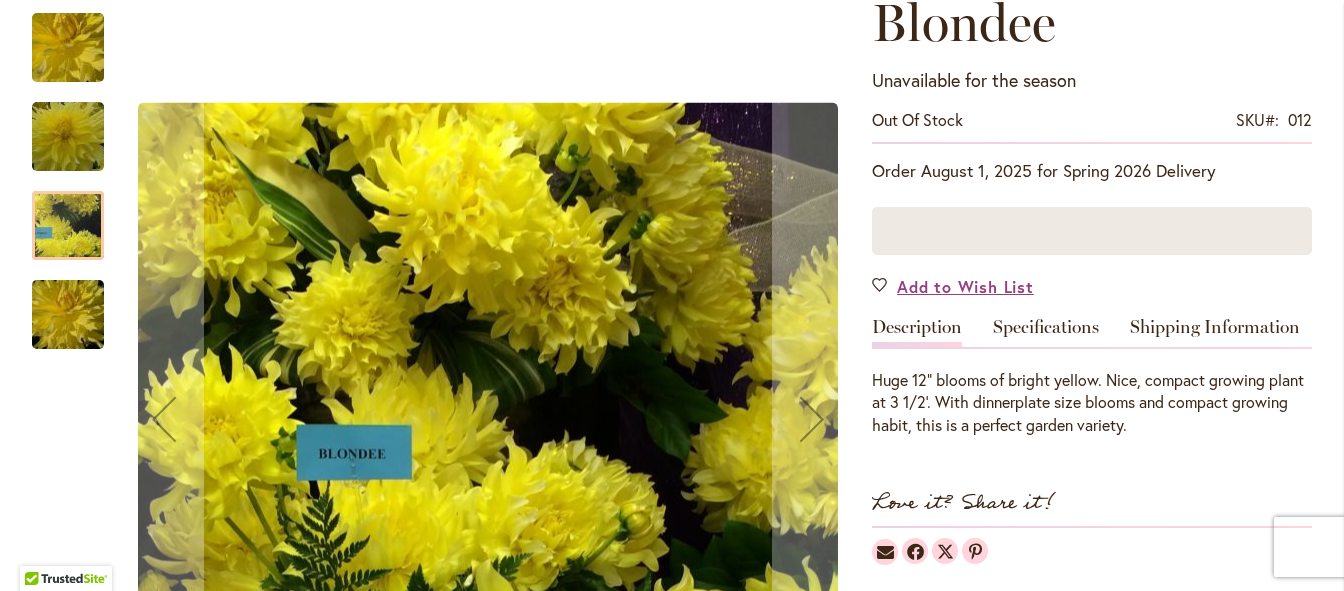 drag, startPoint x: 60, startPoint y: 312, endPoint x: 34, endPoint y: 307, distance: 26.476404 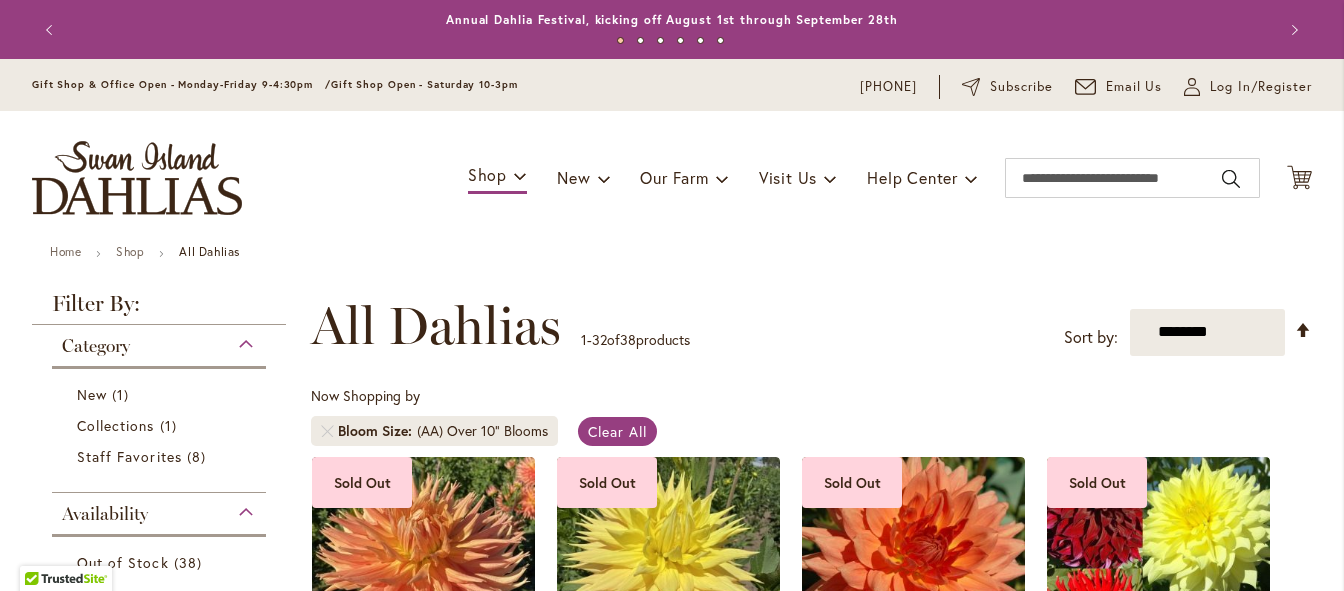 scroll, scrollTop: 0, scrollLeft: 0, axis: both 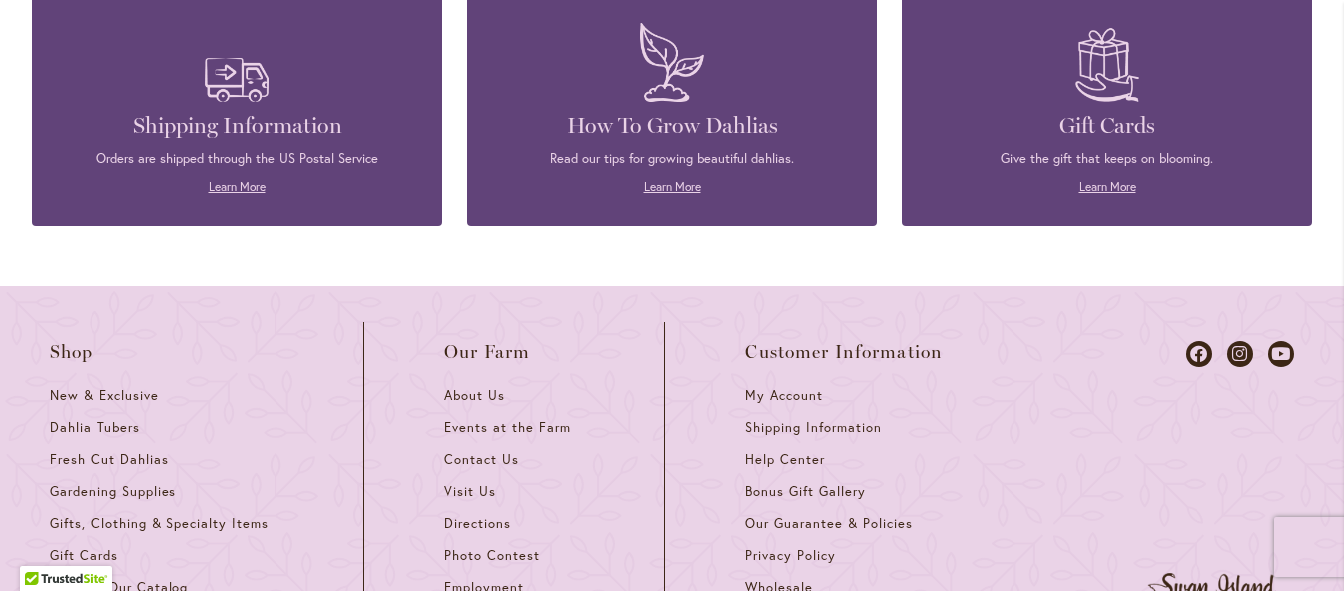 click on "2" at bounding box center (342, -163) 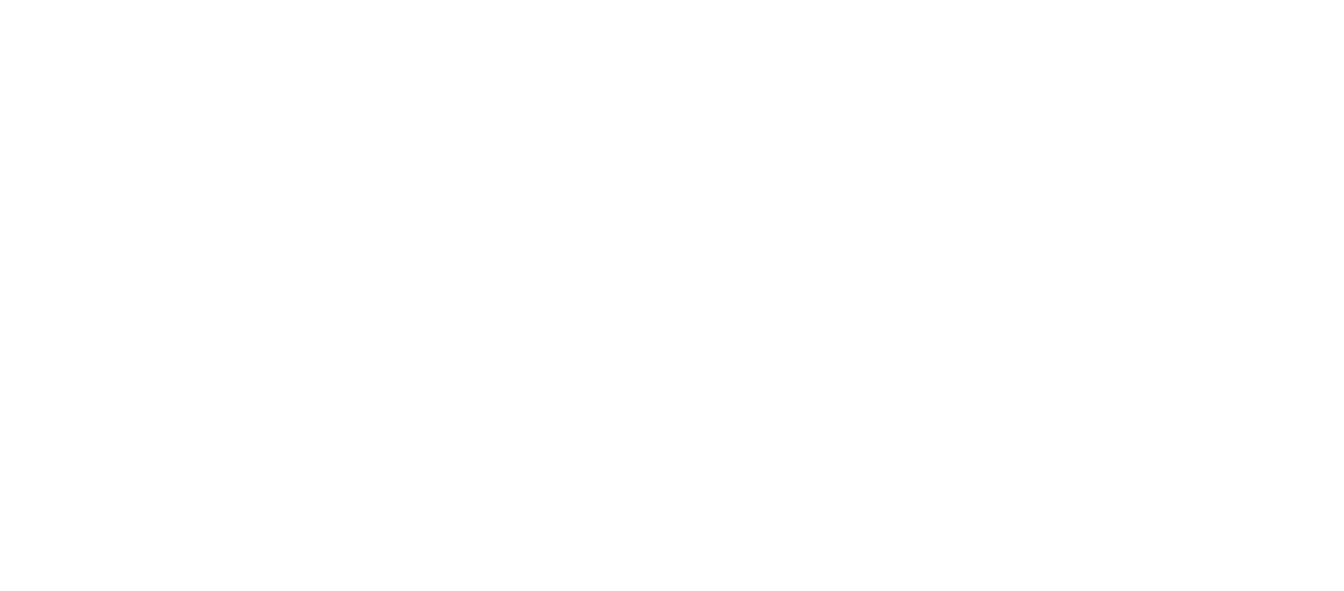 scroll, scrollTop: 0, scrollLeft: 0, axis: both 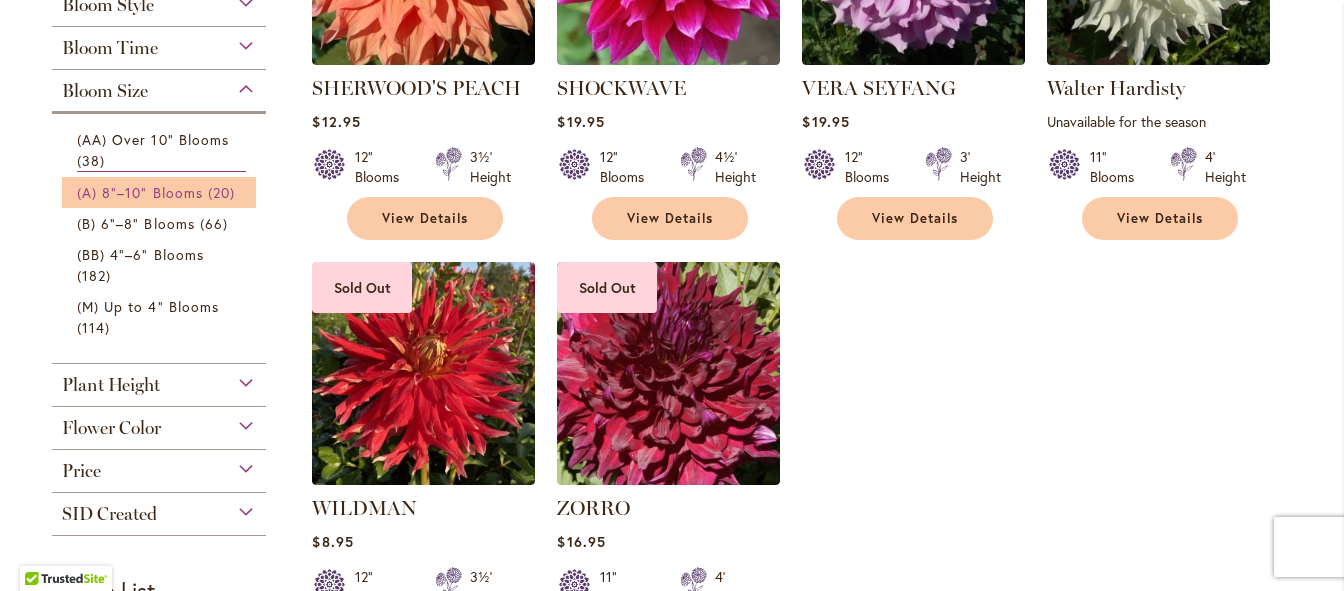 click on "(A) 8"–10" Blooms" at bounding box center [140, 192] 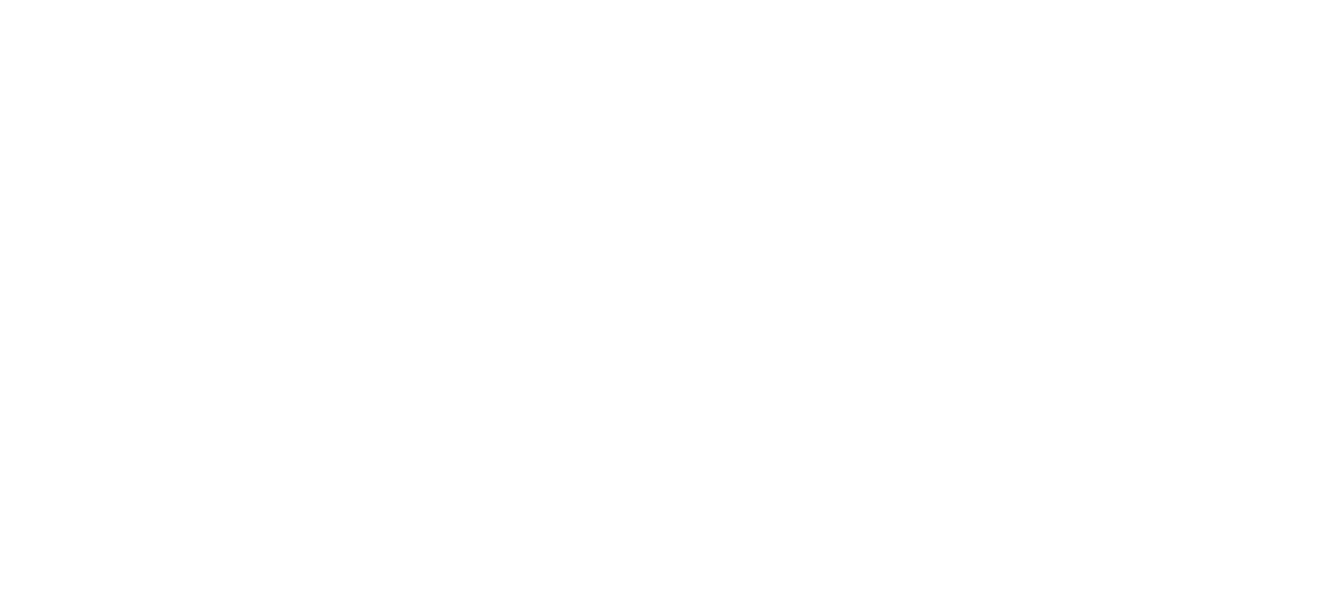 scroll, scrollTop: 0, scrollLeft: 0, axis: both 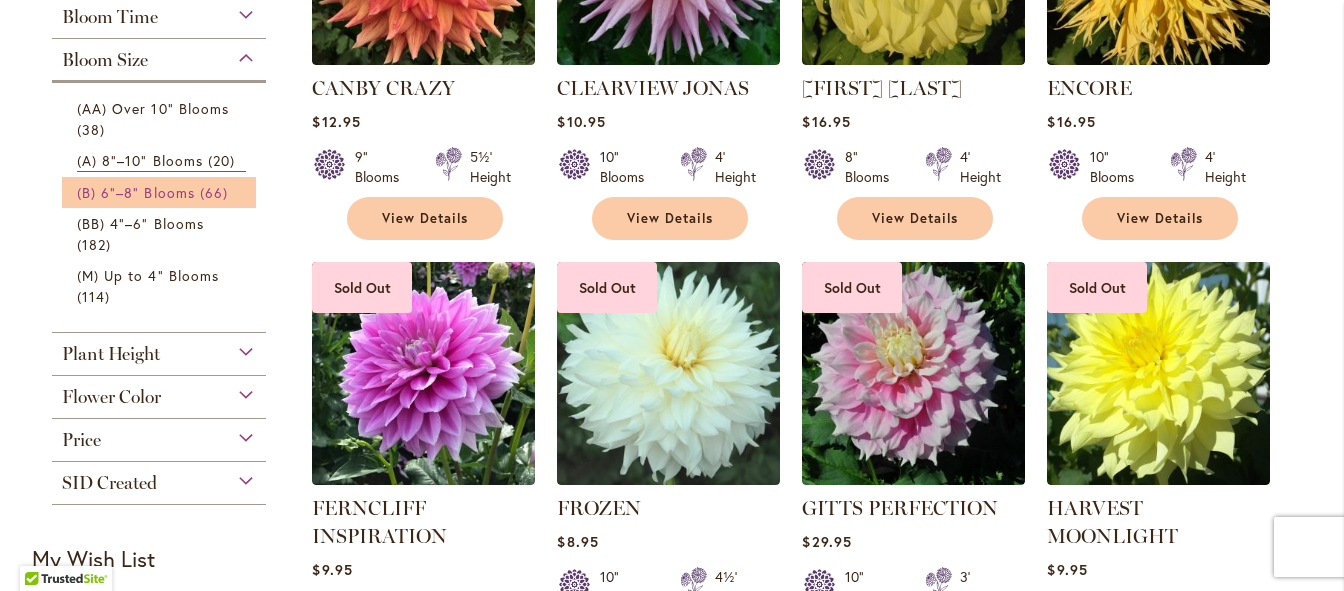 click on "(B) 6"–8" Blooms" at bounding box center (136, 192) 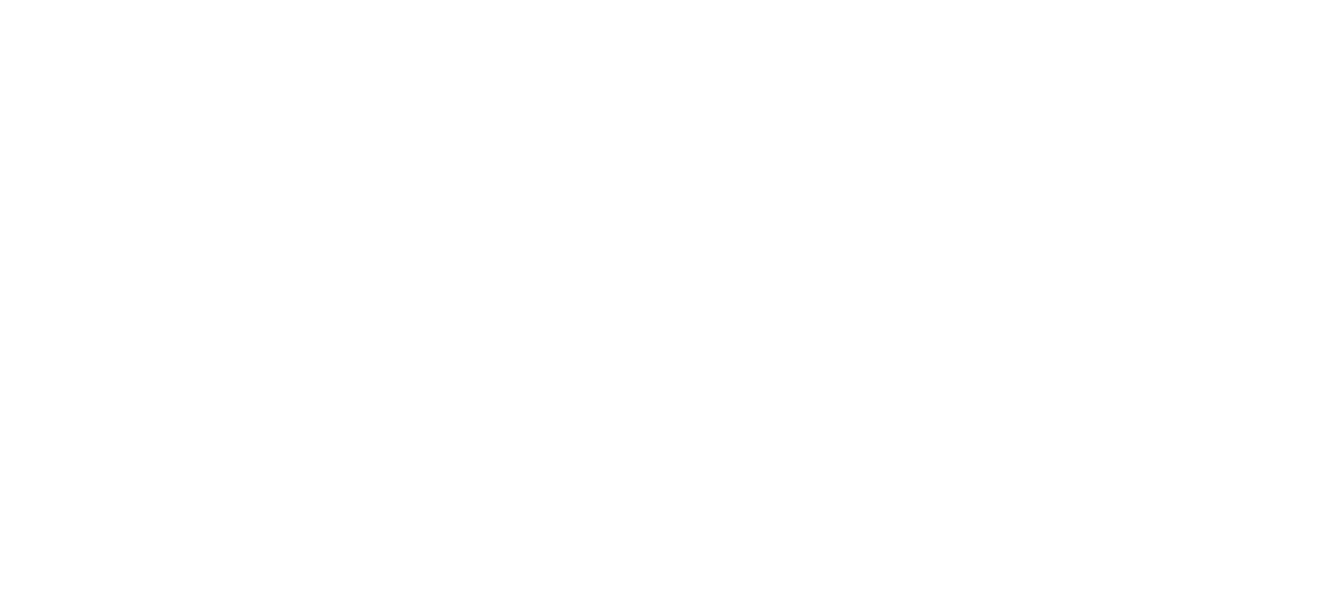 scroll, scrollTop: 0, scrollLeft: 0, axis: both 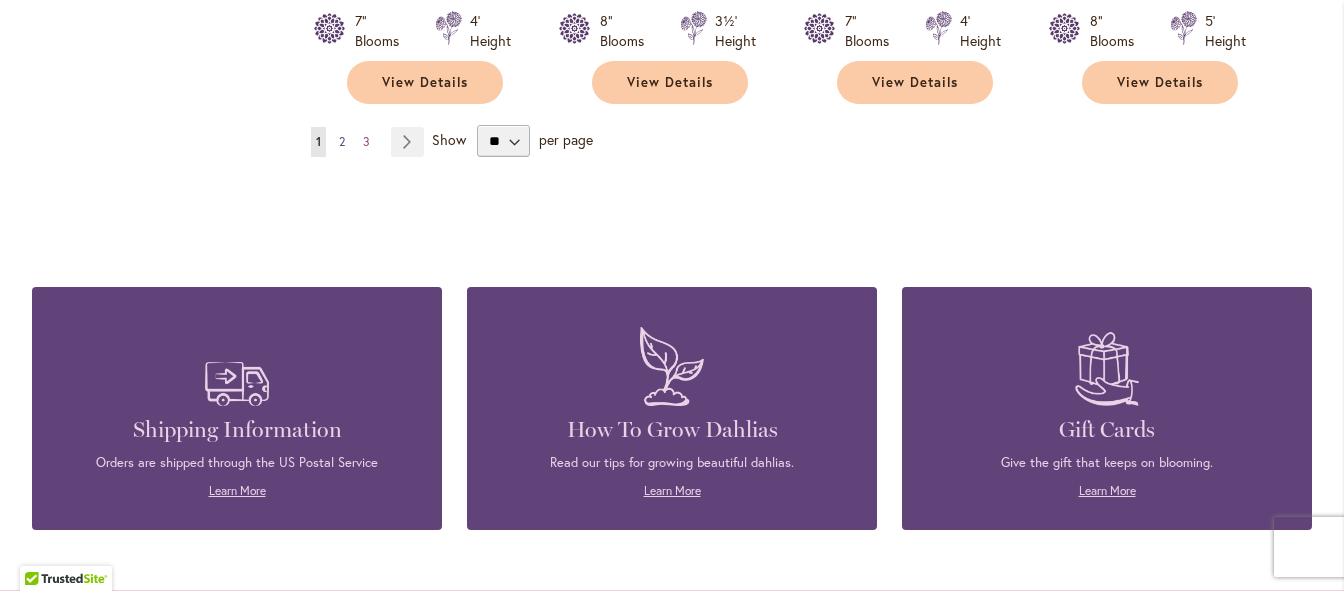 click on "2" at bounding box center (342, 141) 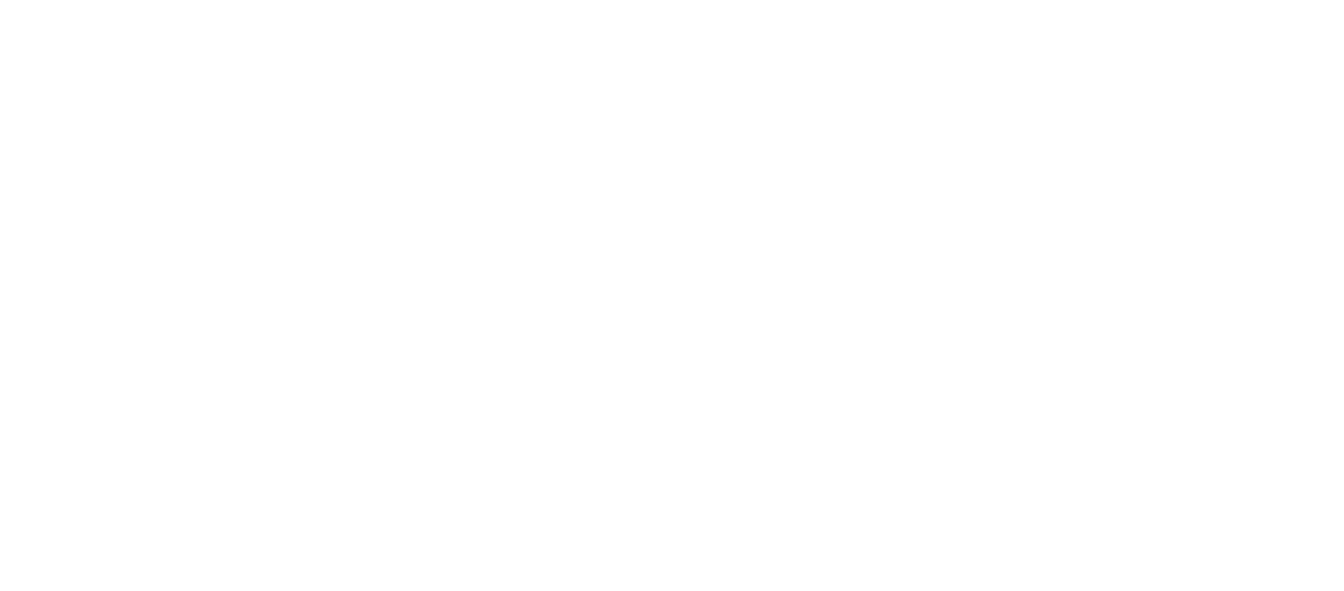 scroll, scrollTop: 0, scrollLeft: 0, axis: both 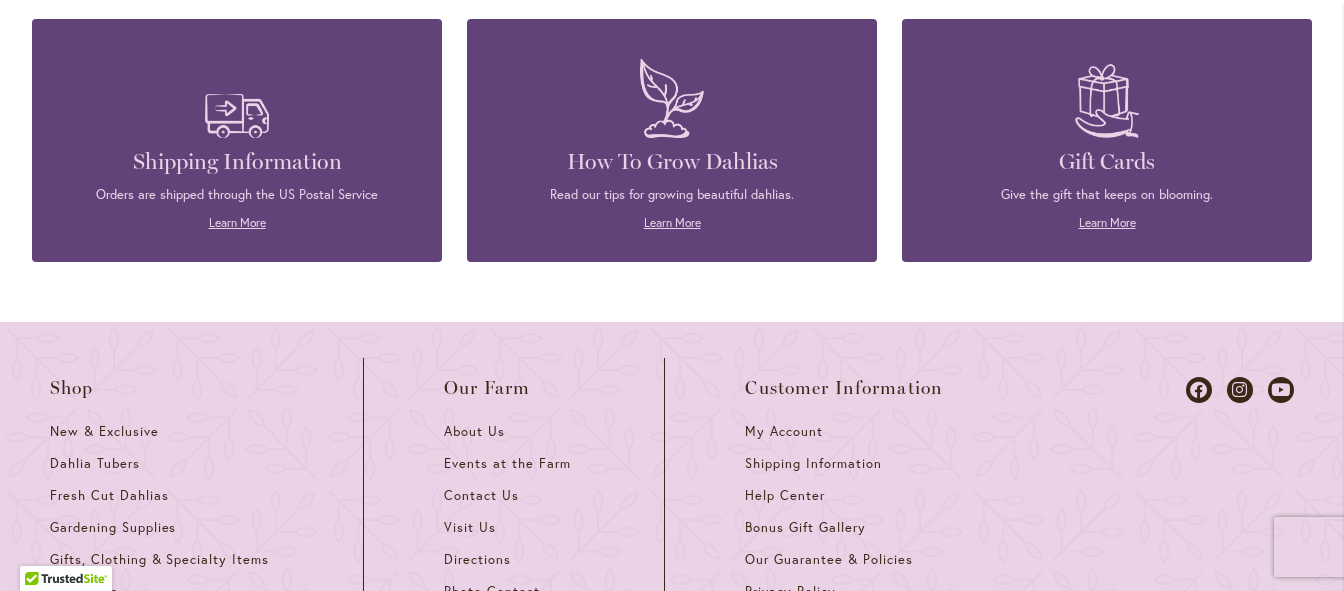 click on "3" at bounding box center (416, -127) 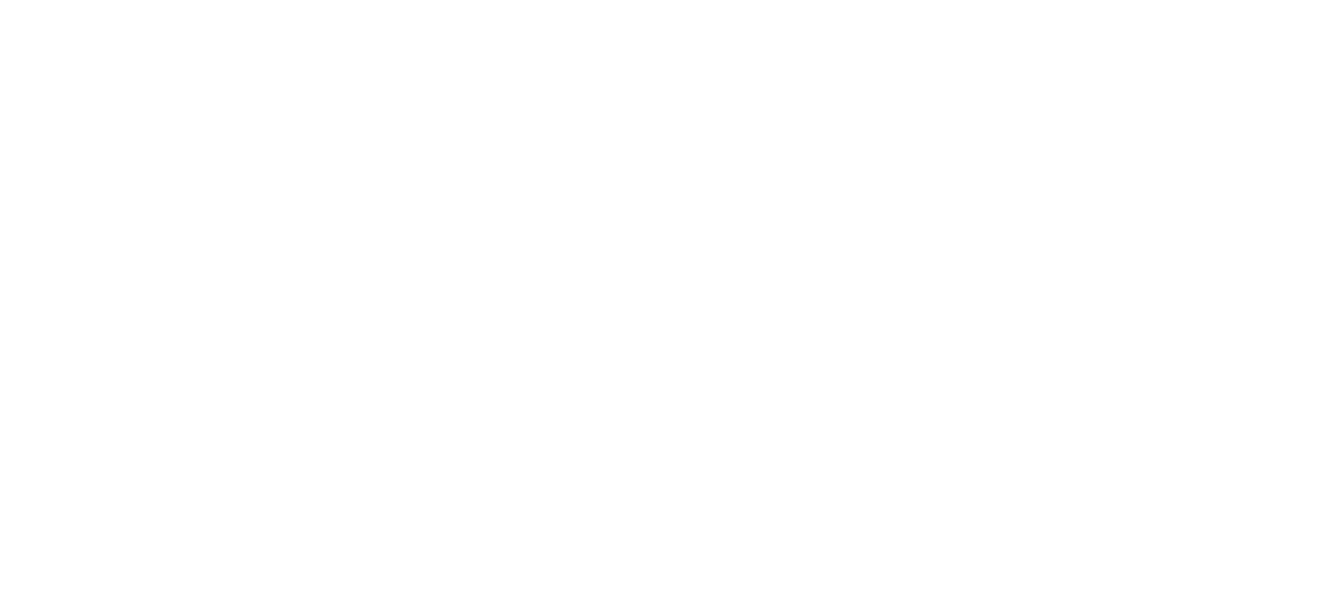 scroll, scrollTop: 0, scrollLeft: 0, axis: both 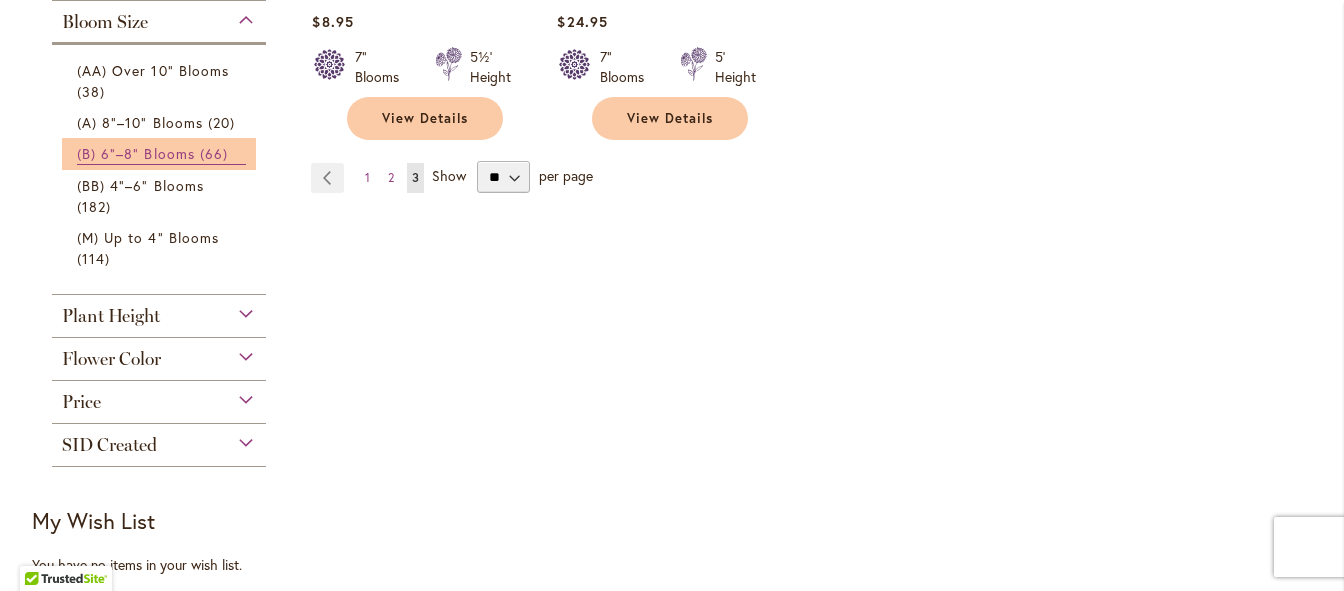 click on "(B) 6"–8" Blooms" at bounding box center (136, 153) 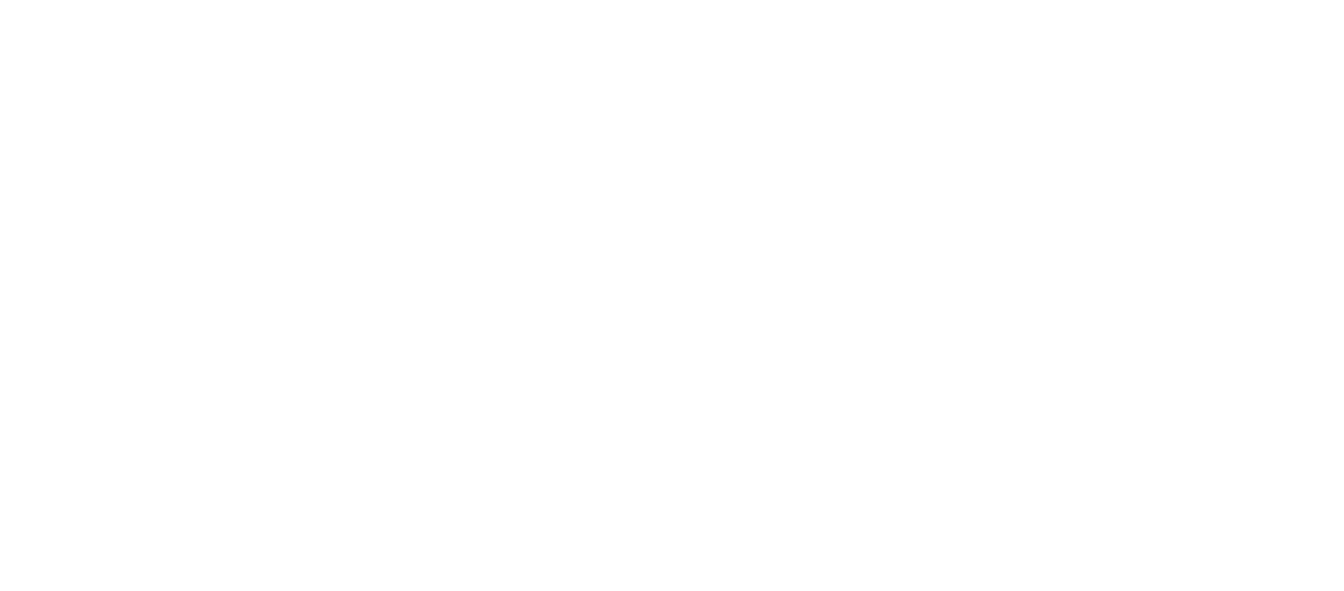 scroll, scrollTop: 0, scrollLeft: 0, axis: both 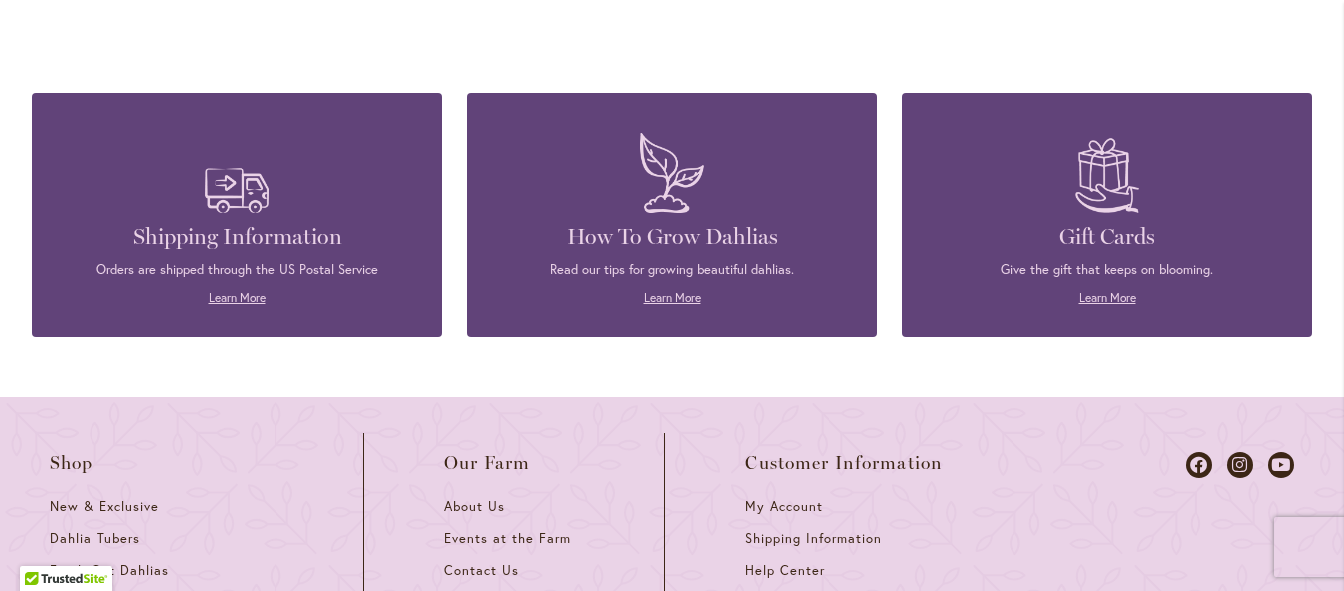 click on "2" at bounding box center [342, -53] 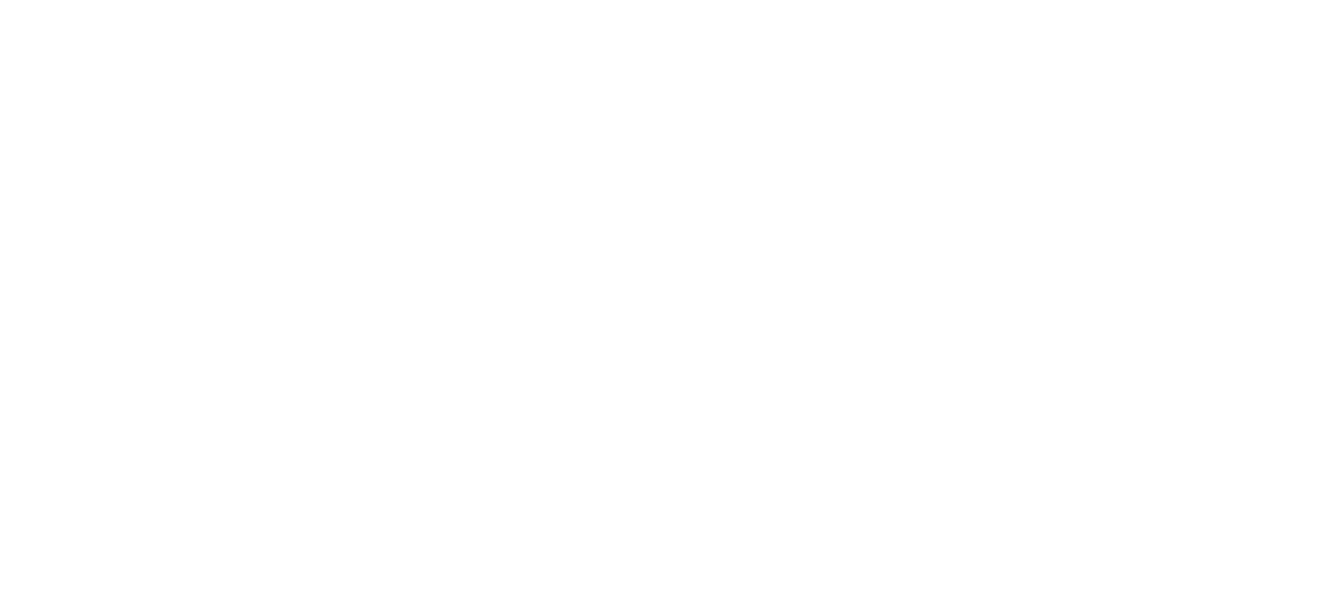 scroll, scrollTop: 0, scrollLeft: 0, axis: both 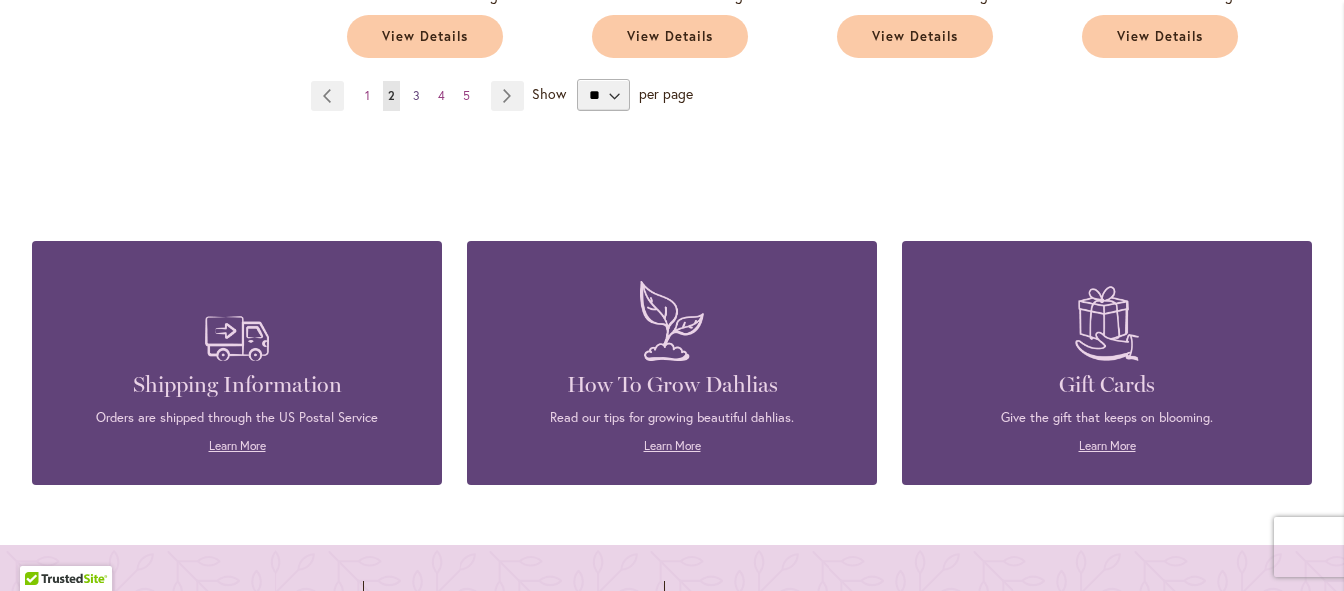 click on "3" at bounding box center [416, 95] 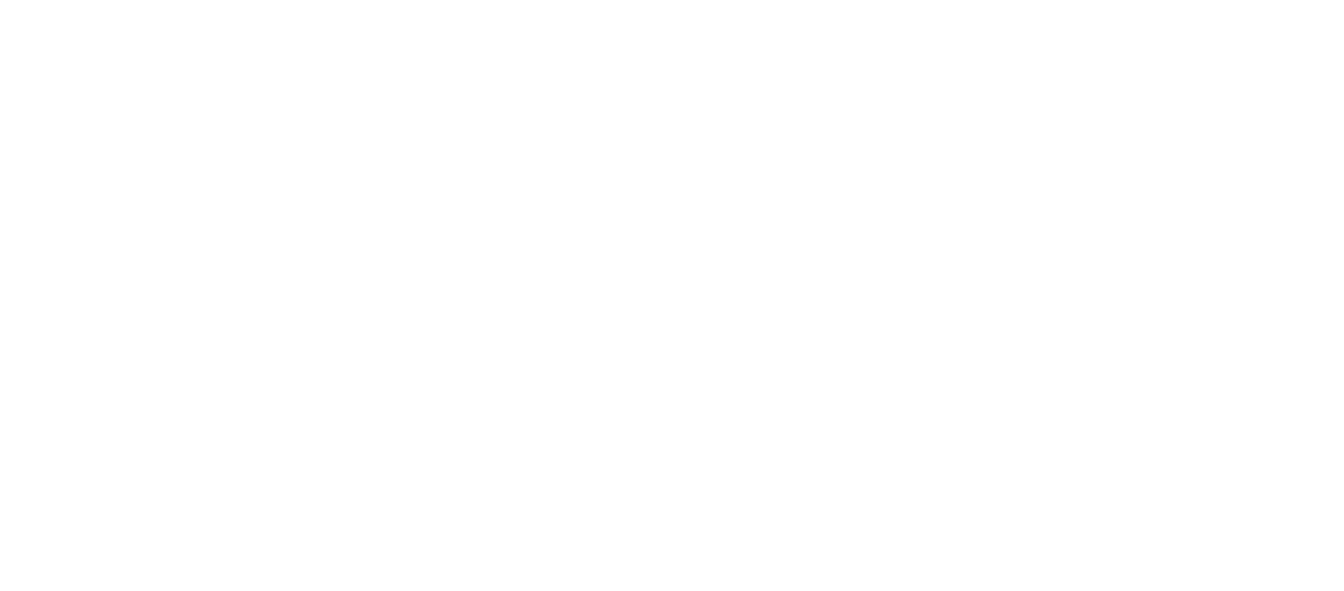scroll, scrollTop: 0, scrollLeft: 0, axis: both 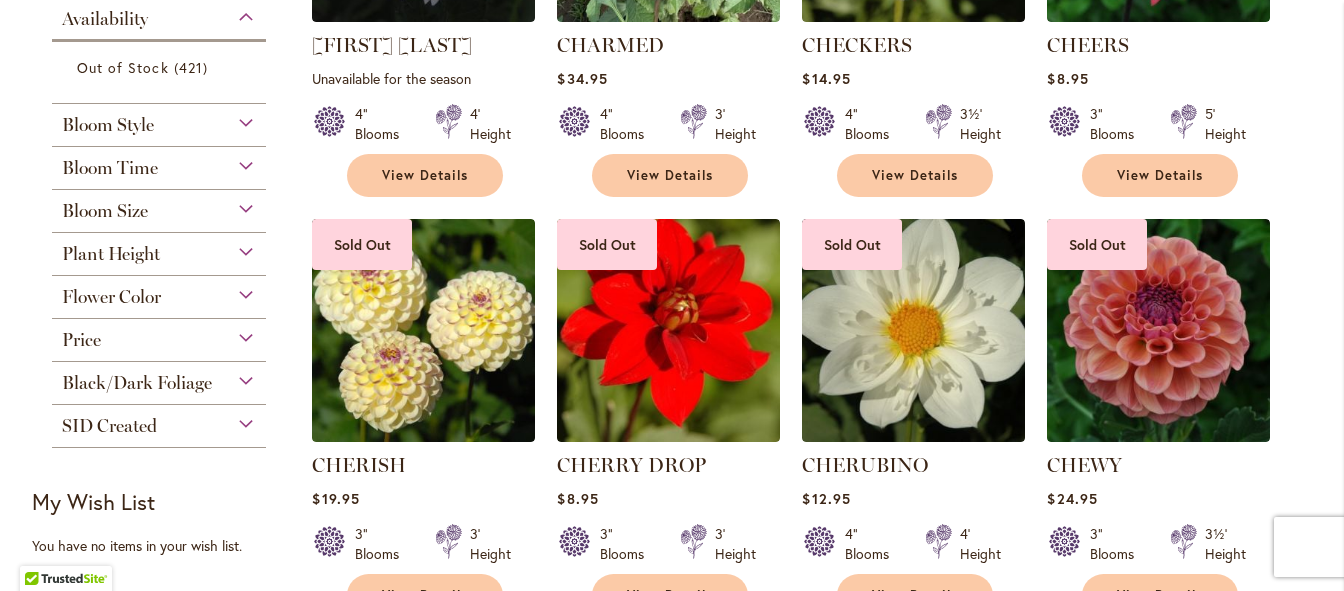 click on "Bloom Size" at bounding box center (159, 206) 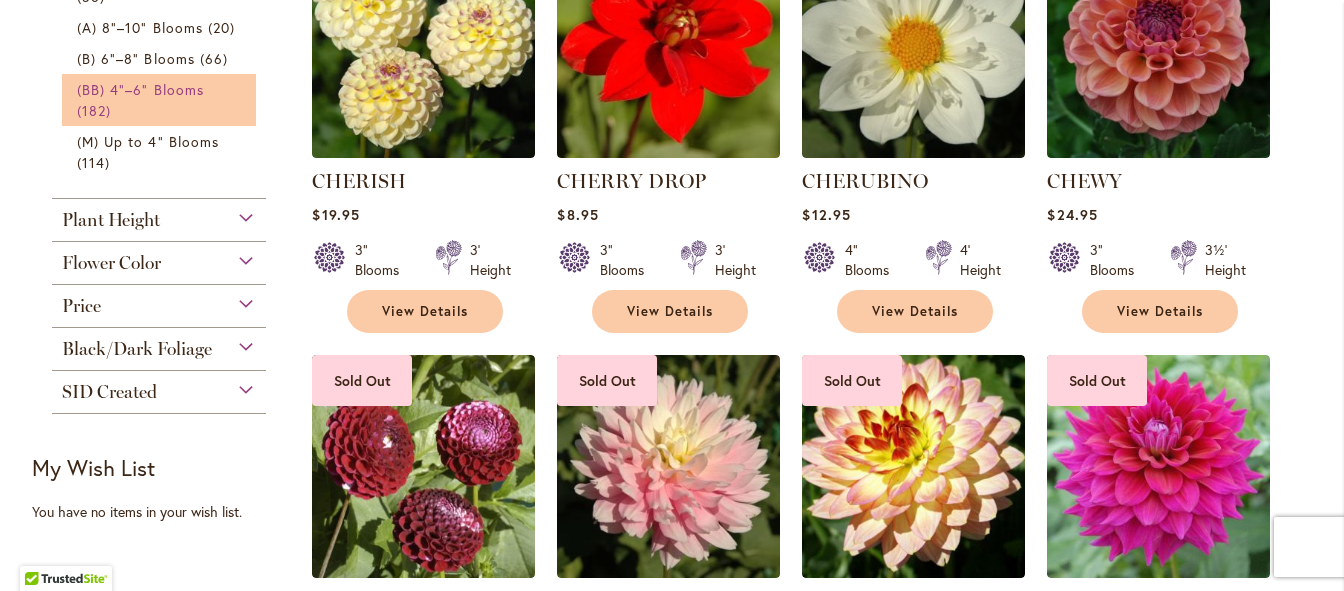 click on "(BB) 4"–6" Blooms" at bounding box center (140, 89) 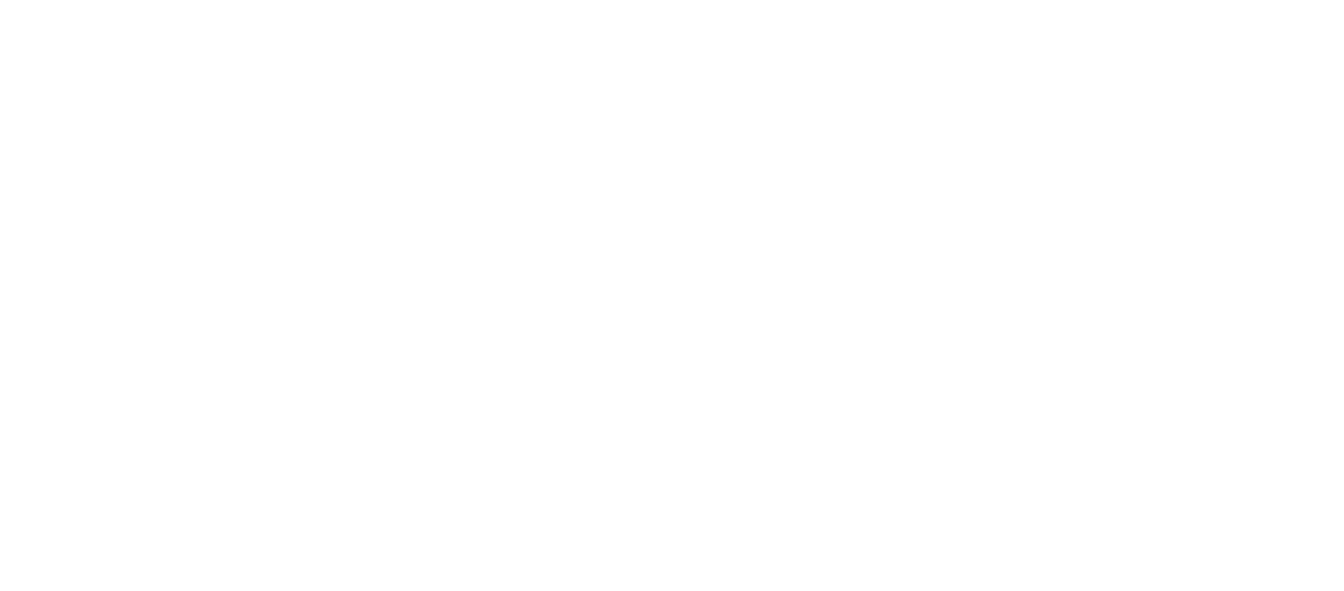 scroll, scrollTop: 0, scrollLeft: 0, axis: both 